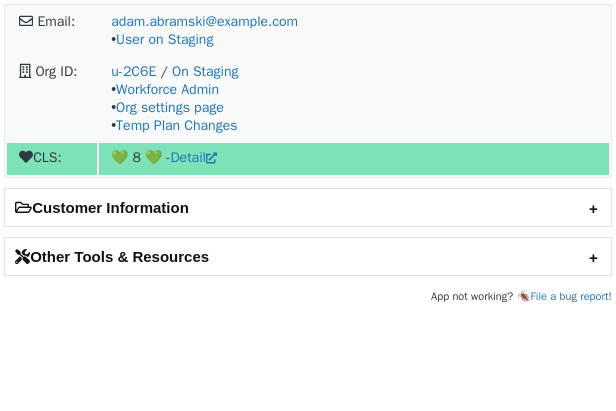 scroll, scrollTop: 0, scrollLeft: 0, axis: both 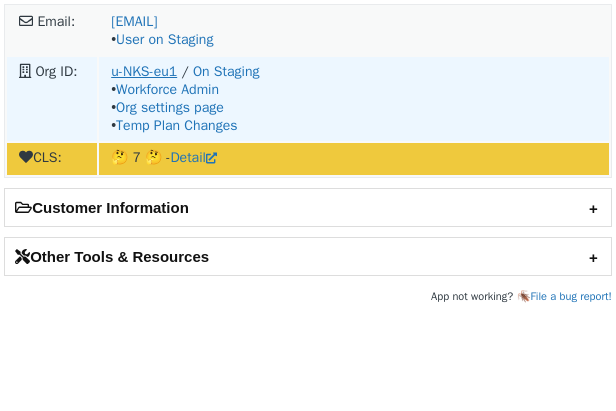 click on "u-NKS-eu1" at bounding box center (144, 71) 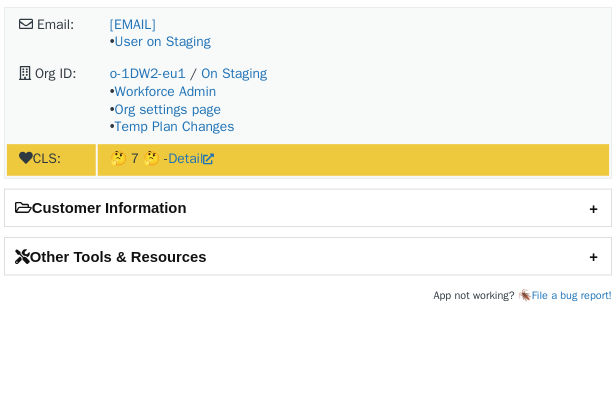 scroll, scrollTop: 0, scrollLeft: 0, axis: both 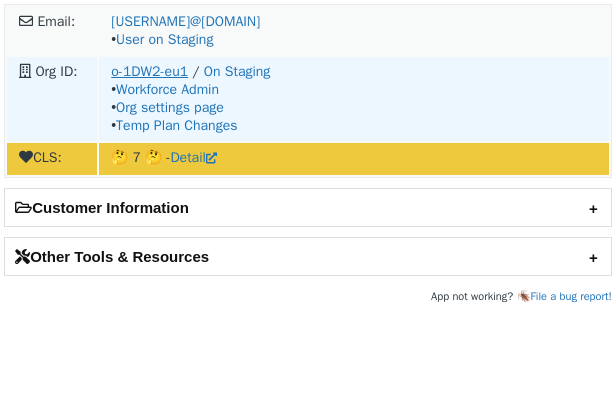 click on "o-1DW2-eu1" at bounding box center (149, 71) 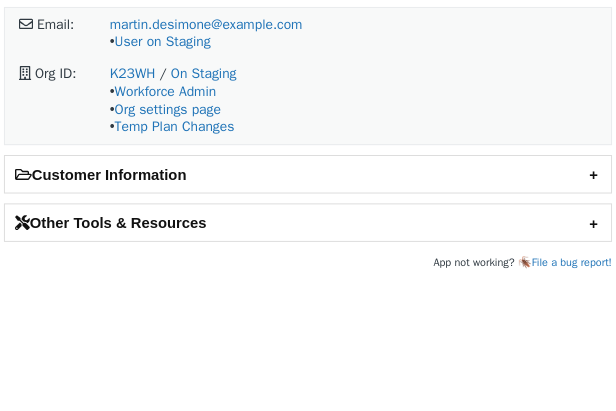 scroll, scrollTop: 0, scrollLeft: 0, axis: both 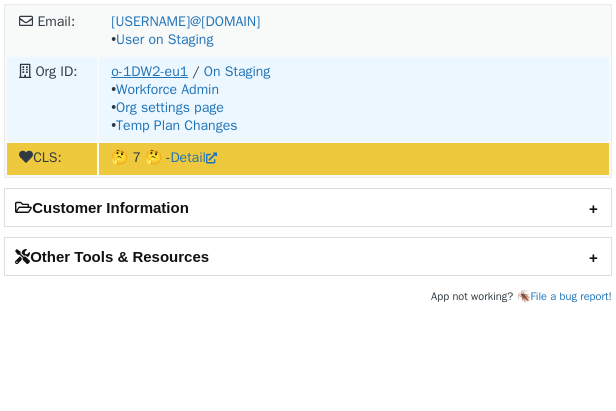 click on "o-1DW2-eu1" at bounding box center (149, 71) 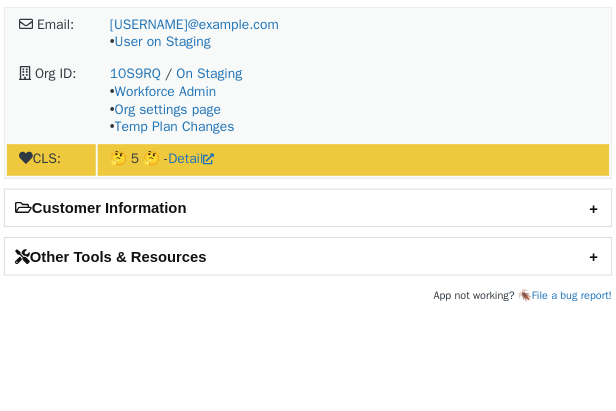 scroll, scrollTop: 0, scrollLeft: 0, axis: both 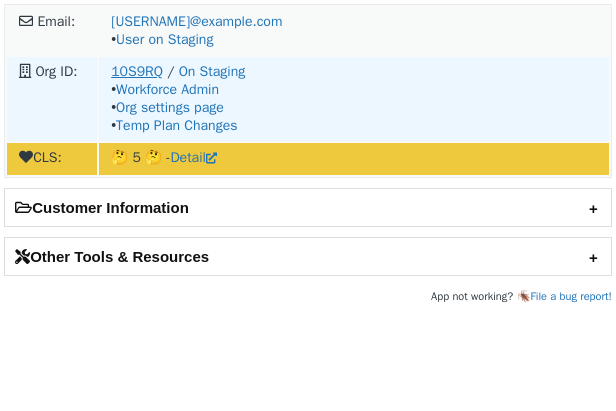 click on "10S9RQ" at bounding box center [137, 71] 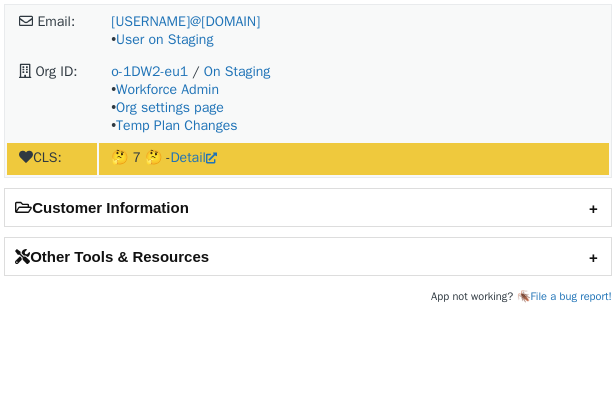 scroll, scrollTop: 0, scrollLeft: 0, axis: both 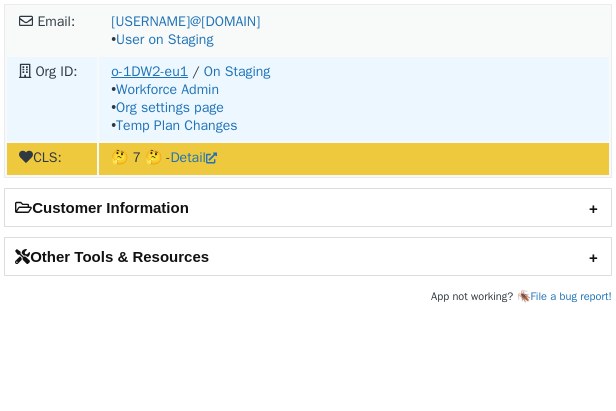 click on "o-1DW2-eu1" at bounding box center (149, 71) 